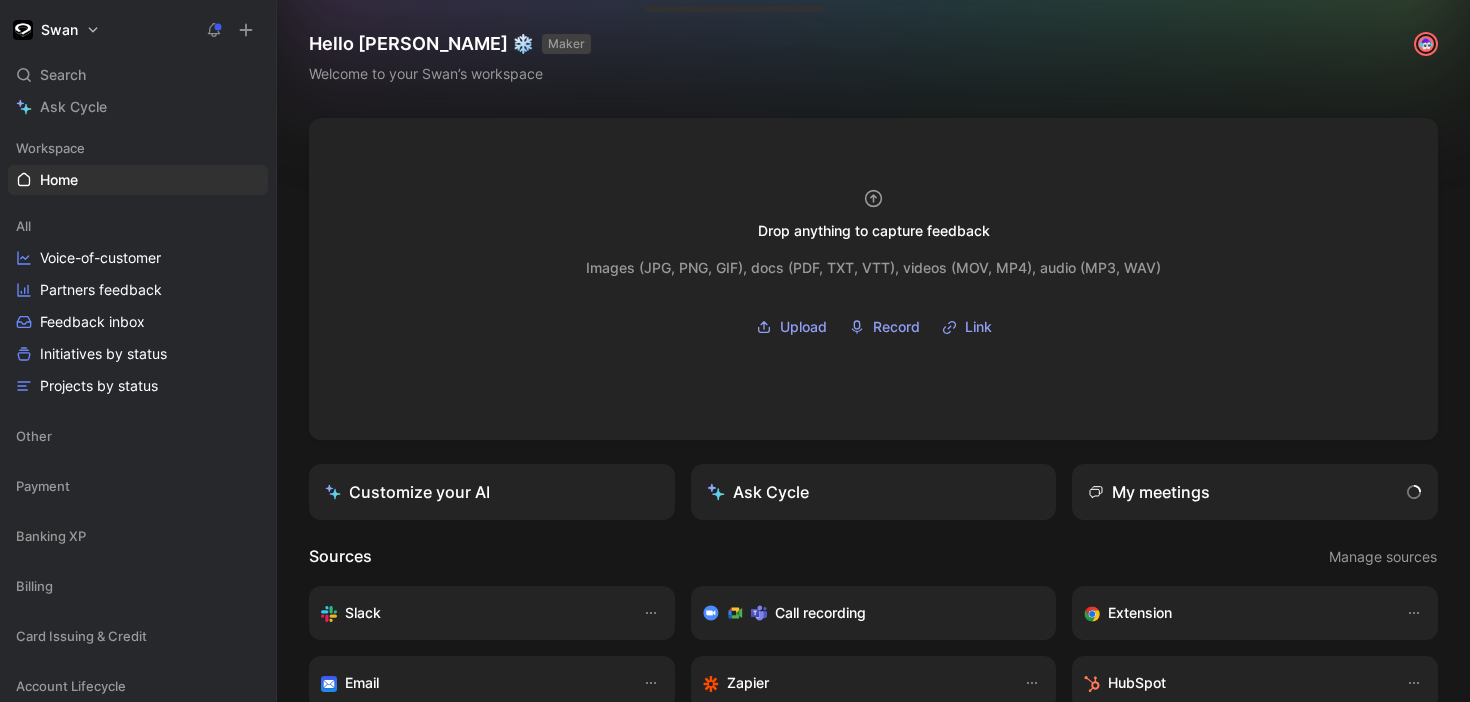 scroll, scrollTop: 0, scrollLeft: 0, axis: both 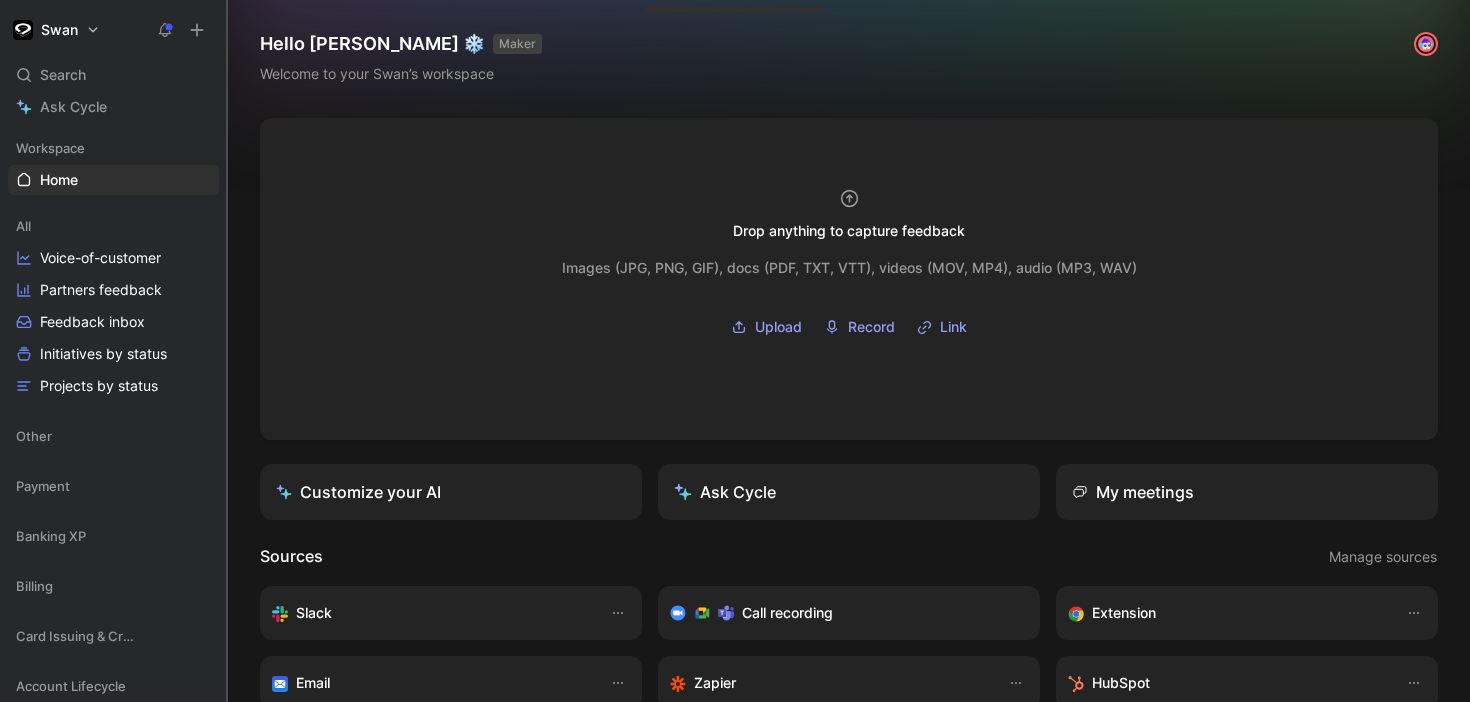 drag, startPoint x: 273, startPoint y: 248, endPoint x: 224, endPoint y: 258, distance: 50.01 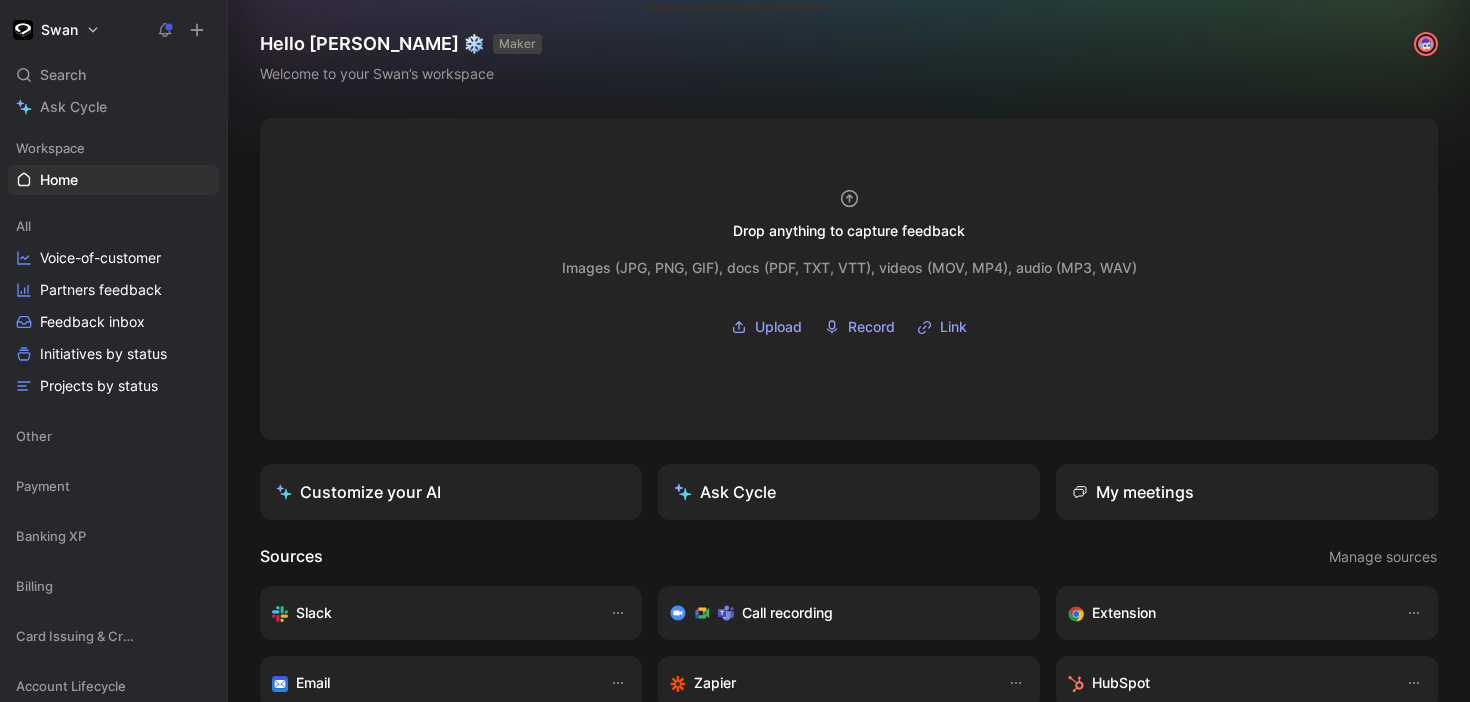 click on "Swan Search ⌘ K Ask Cycle Workspace Home G then H All Voice-of-customer Partners feedback Feedback inbox Initiatives by status Projects by status Other Payment Banking XP Billing Card Issuing & Credit Account Lifecycle Consent & SCA FinCrime Core Payment & Regulatory Merchant & Account Funding Onboarding All Feedback General Improvement Features Projects by status Initiatives by status VOC - Onboarding Partner Experience VOC - Partner Experience All Feedback General Improvements by status  Features by status Projects by status Initiatives by status Design PIMs Team Modules End Customer Billing Feedback Feedback by Modules Cards Feedback Account Membership Feedback Accept Payment Feedback Account Management Feedback Payment Operations
To pick up a draggable item, press the space bar.
While dragging, use the arrow keys to move the item.
Press space again to drop the item in its new position, or press escape to cancel.
Help center Invite member" at bounding box center [113, 351] 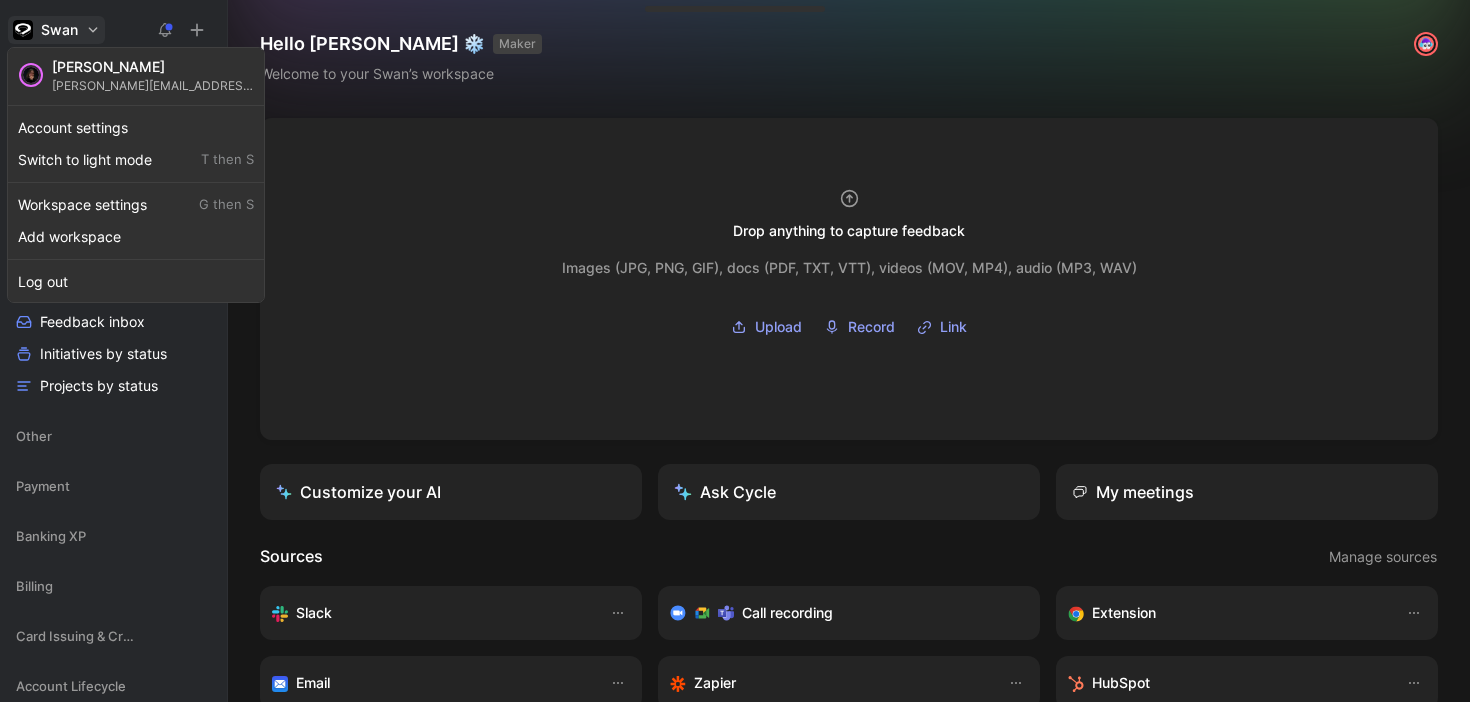 click on "Swan Search ⌘ K Ask Cycle Workspace Home G then H All Voice-of-customer Partners feedback Feedback inbox Initiatives by status Projects by status Other Payment Banking XP Billing Card Issuing & Credit Account Lifecycle Consent & SCA FinCrime Core Payment & Regulatory Merchant & Account Funding Onboarding All Feedback General Improvement Features Projects by status Initiatives by status VOC - Onboarding Partner Experience VOC - Partner Experience All Feedback General Improvements by status  Features by status Projects by status Initiatives by status Design PIMs Team Modules End Customer Billing Feedback Feedback by Modules Cards Feedback Account Membership Feedback Accept Payment Feedback Account Management Feedback Payment Operations
To pick up a draggable item, press the space bar.
While dragging, use the arrow keys to move the item.
Press space again to drop the item in its new position, or press escape to cancel.
Help center Invite member Hello [PERSON_NAME] ❄️ MAKER Upload" at bounding box center [735, 351] 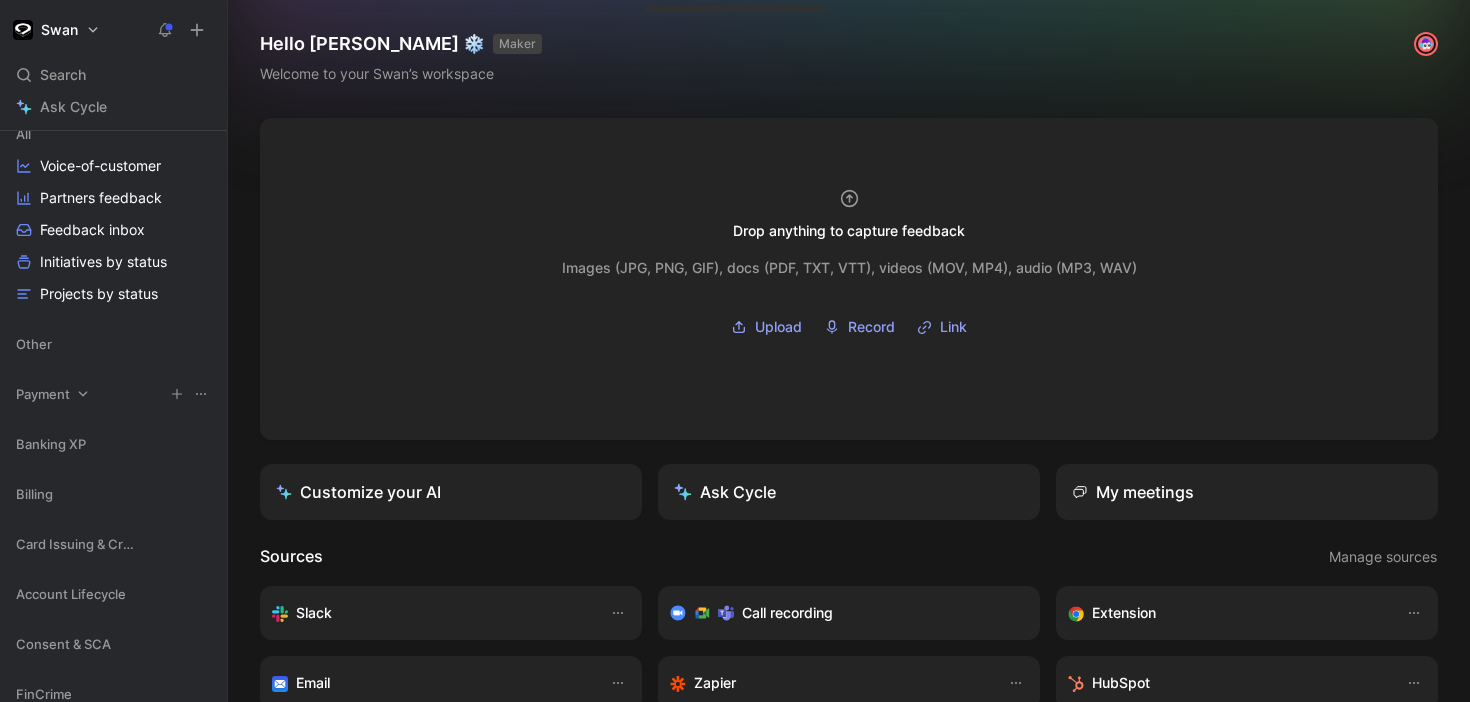 scroll, scrollTop: 0, scrollLeft: 0, axis: both 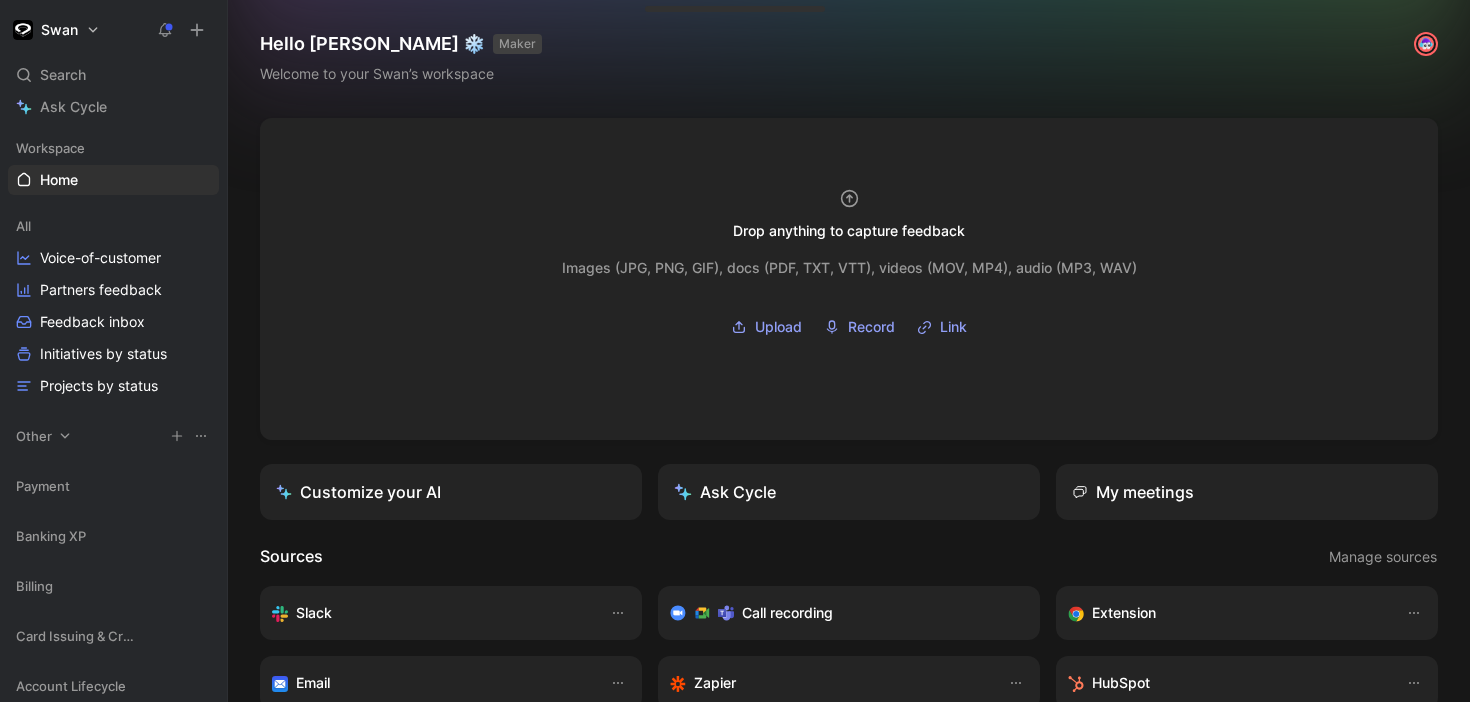 click 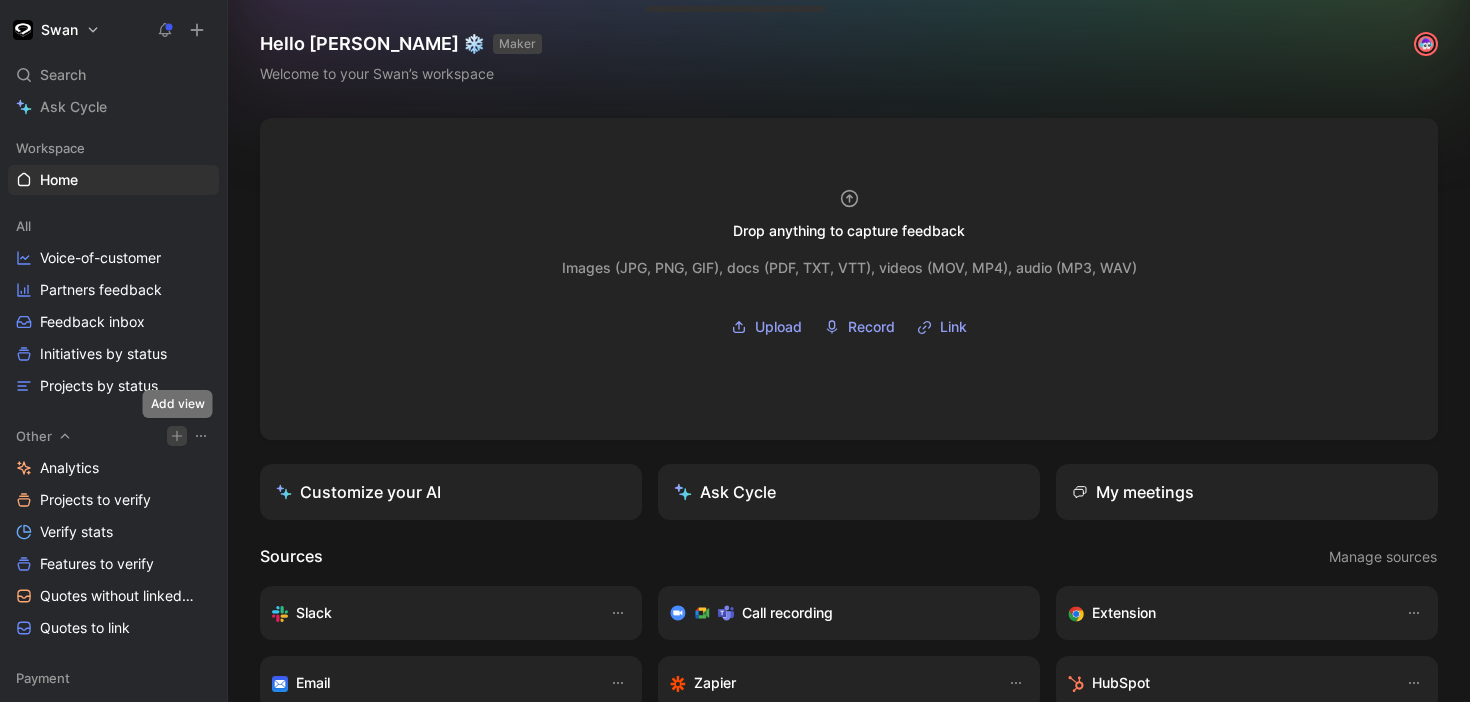 click on "Swan Search ⌘ K Ask Cycle Workspace Home G then H All Voice-of-customer Partners feedback Feedback inbox Initiatives by status Projects by status Other Analytics Projects to verify Verify stats Features to verify Quotes without linked feature Quotes to link Payment Banking XP Billing Card Issuing & Credit Account Lifecycle Consent & SCA FinCrime Core Payment & Regulatory Merchant & Account Funding Onboarding All Feedback General Improvement Features Projects by status Initiatives by status VOC - Onboarding Partner Experience VOC - Partner Experience All Feedback General Improvements by status  Features by status Projects by status Initiatives by status Design PIMs Team Modules End Customer Billing Feedback Feedback by Modules Cards Feedback Account Membership Feedback Accept Payment Feedback Account Management Feedback Payment Operations Help center Invite member Hello [PERSON_NAME] ❄️ MAKER Welcome to your Swan’s workspace Drop anything to capture feedback Upload Record Link Customize your AI" at bounding box center [735, 351] 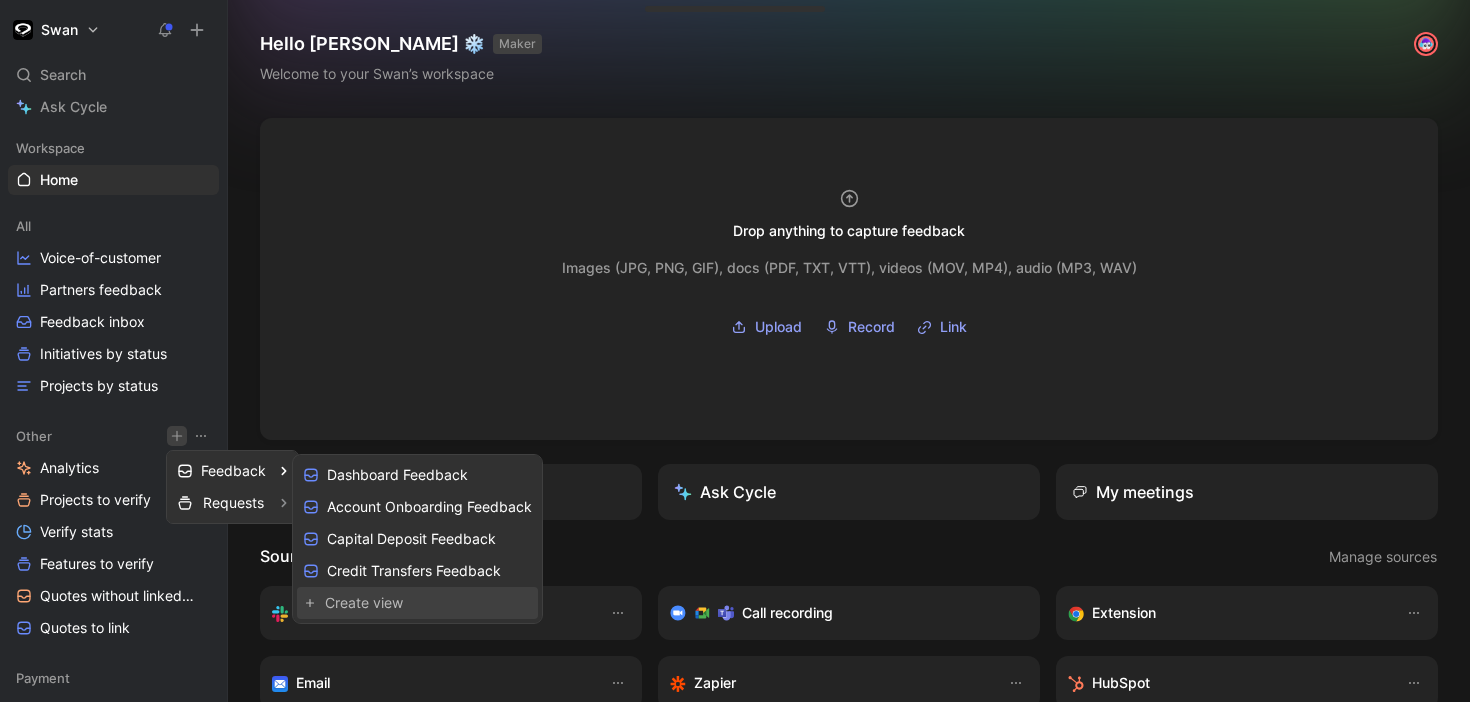 click on "Create view" at bounding box center [417, 603] 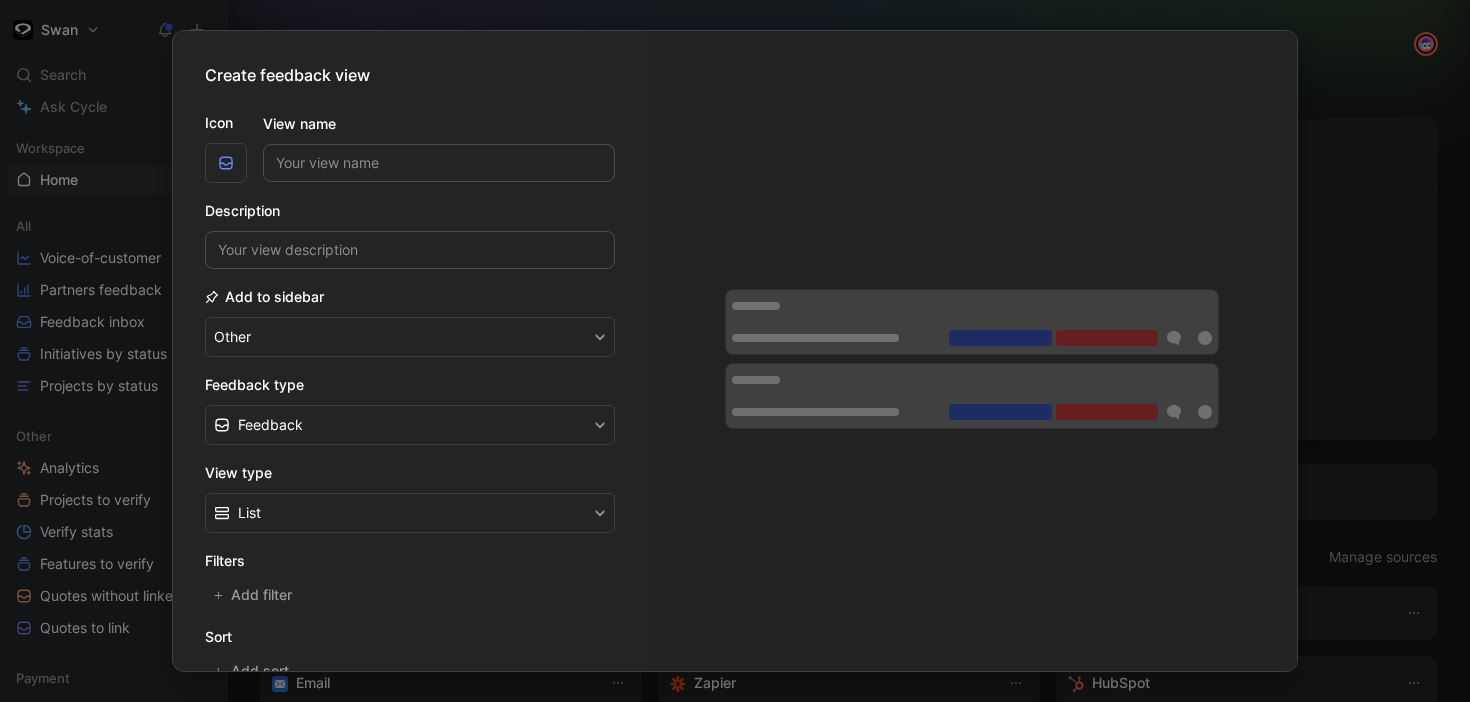 type on "a" 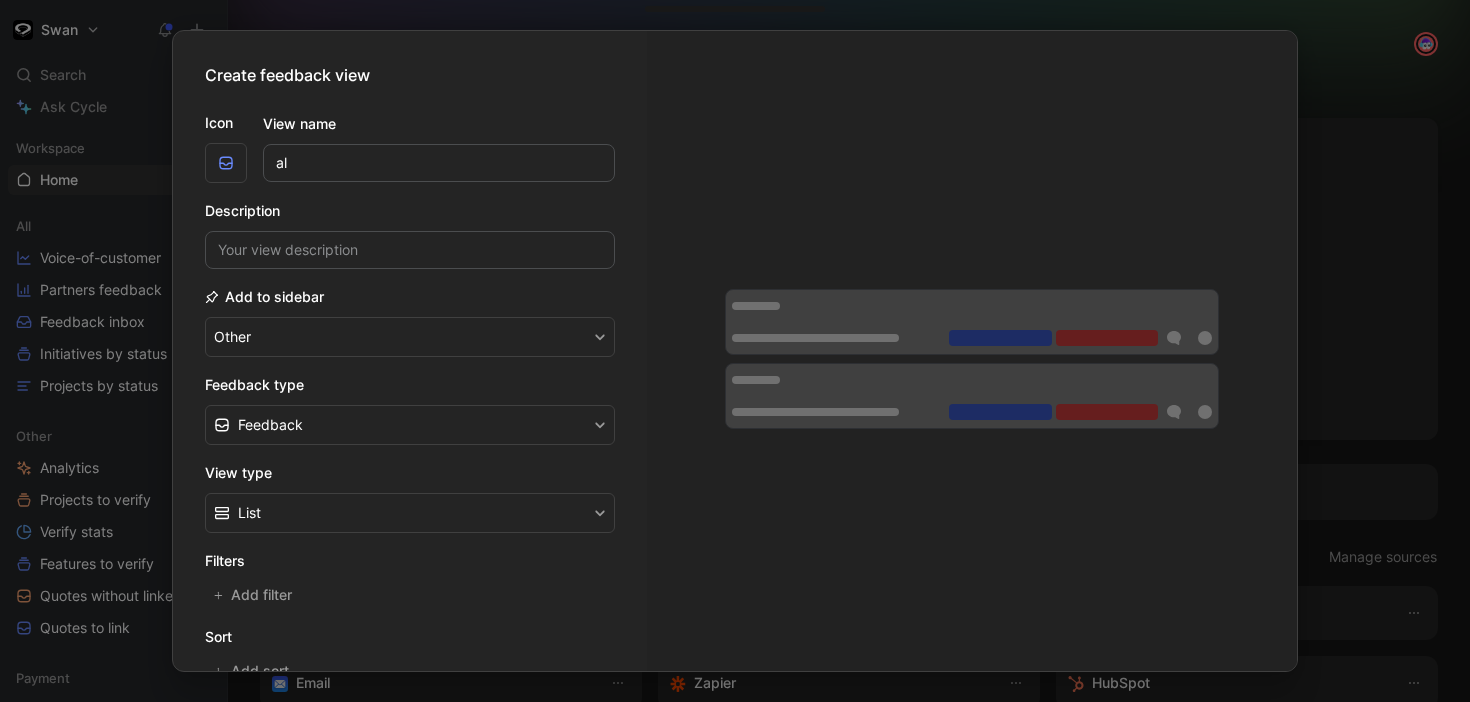 type on "a" 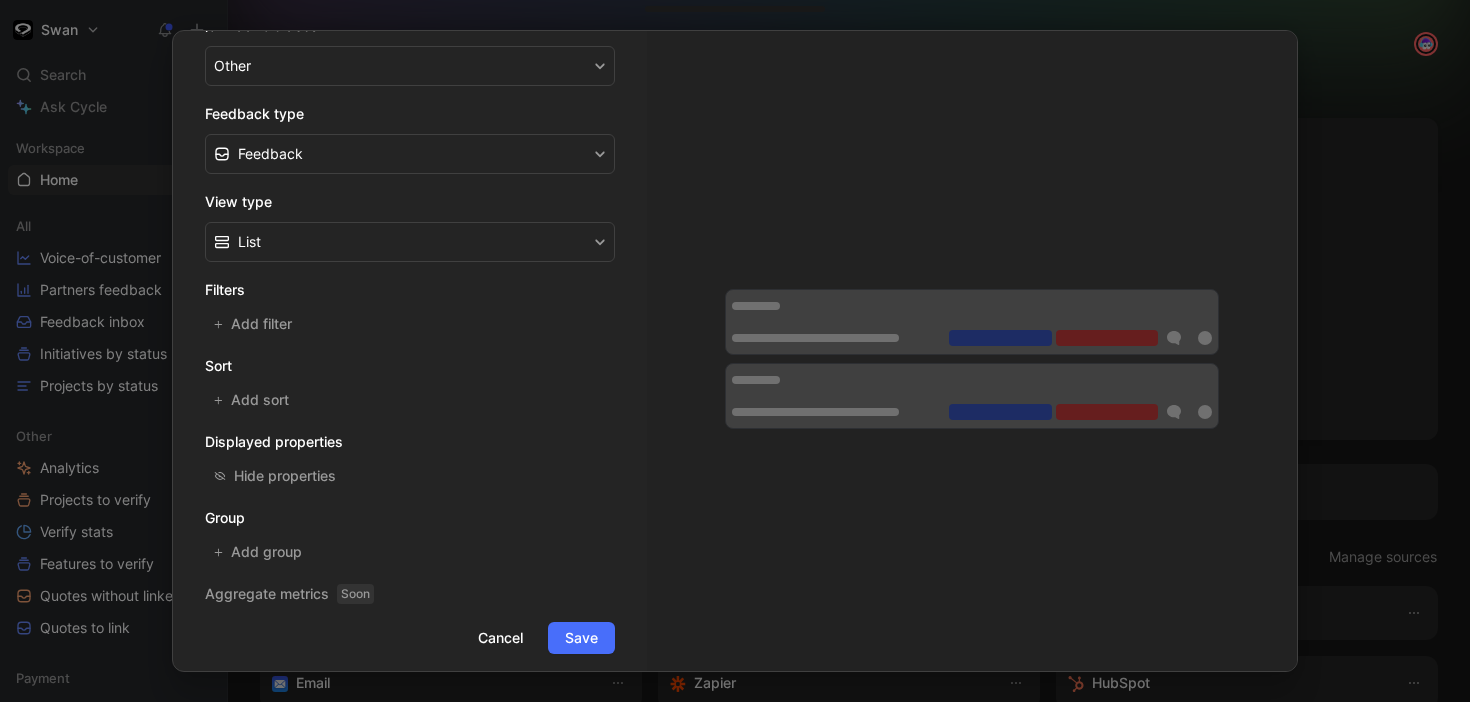 scroll, scrollTop: 286, scrollLeft: 0, axis: vertical 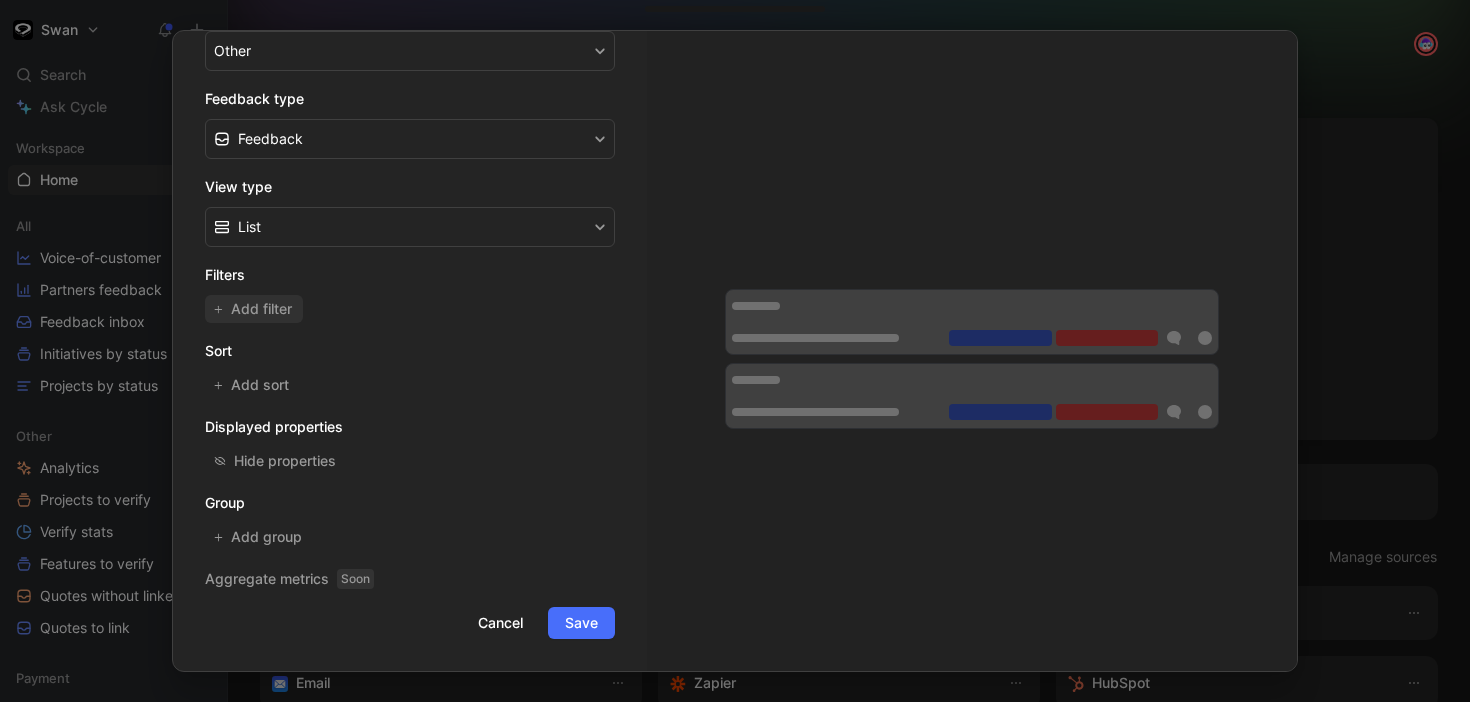 type on "feedback analytics" 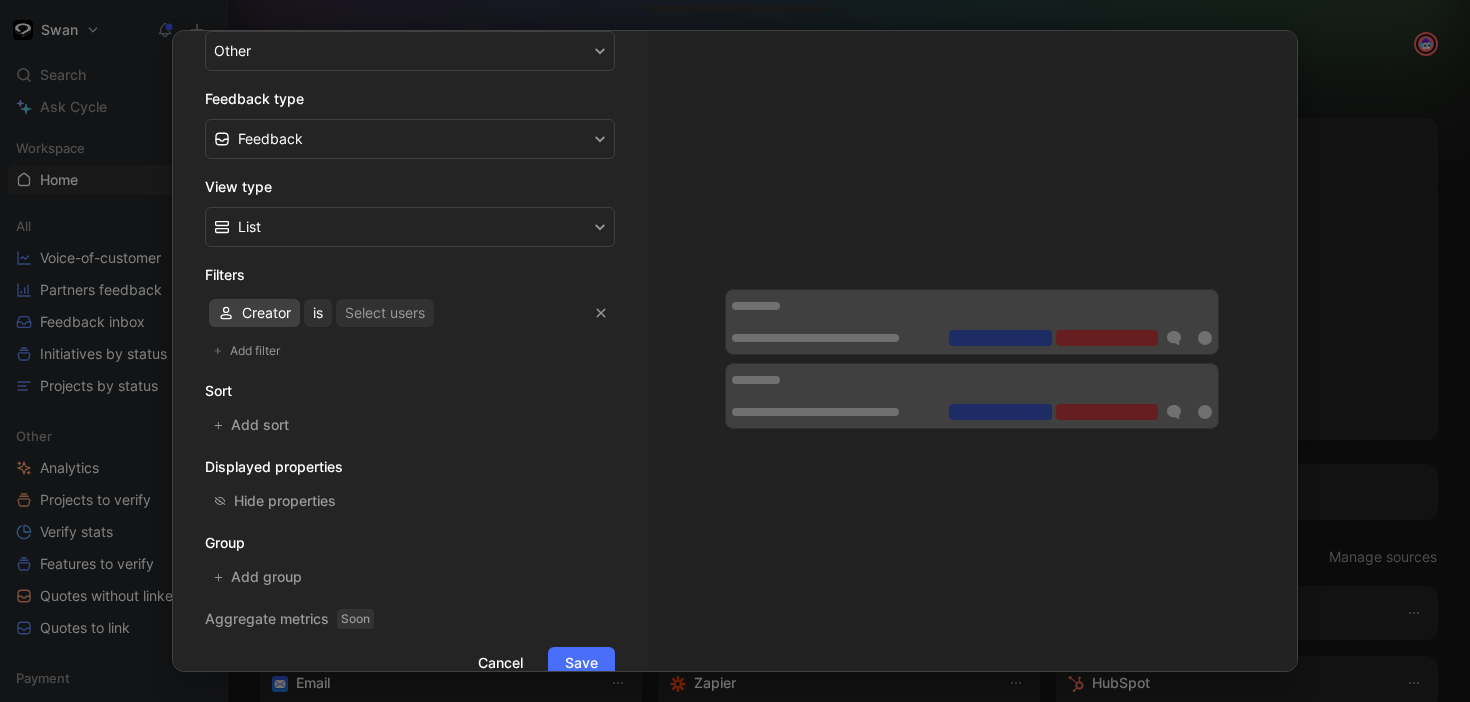 click on "Creator" at bounding box center (266, 313) 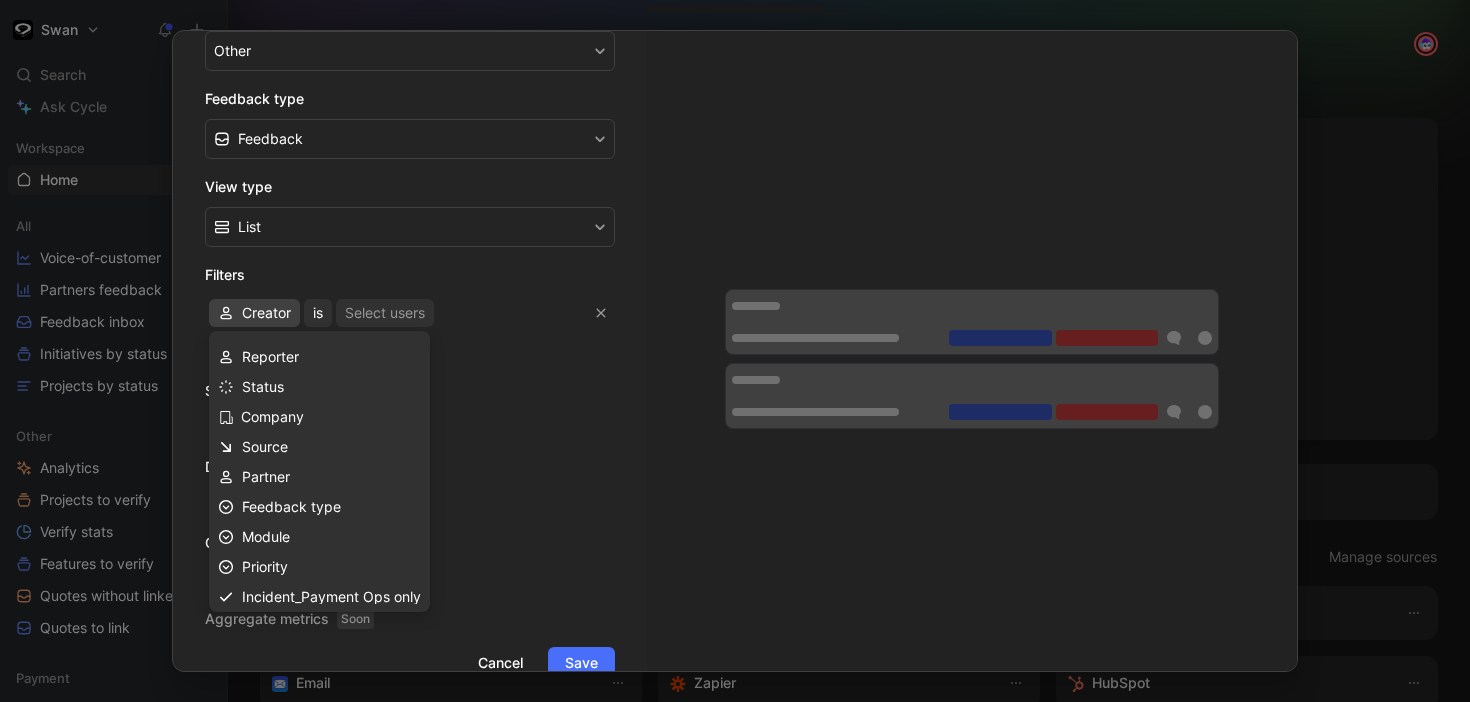 scroll, scrollTop: 125, scrollLeft: 0, axis: vertical 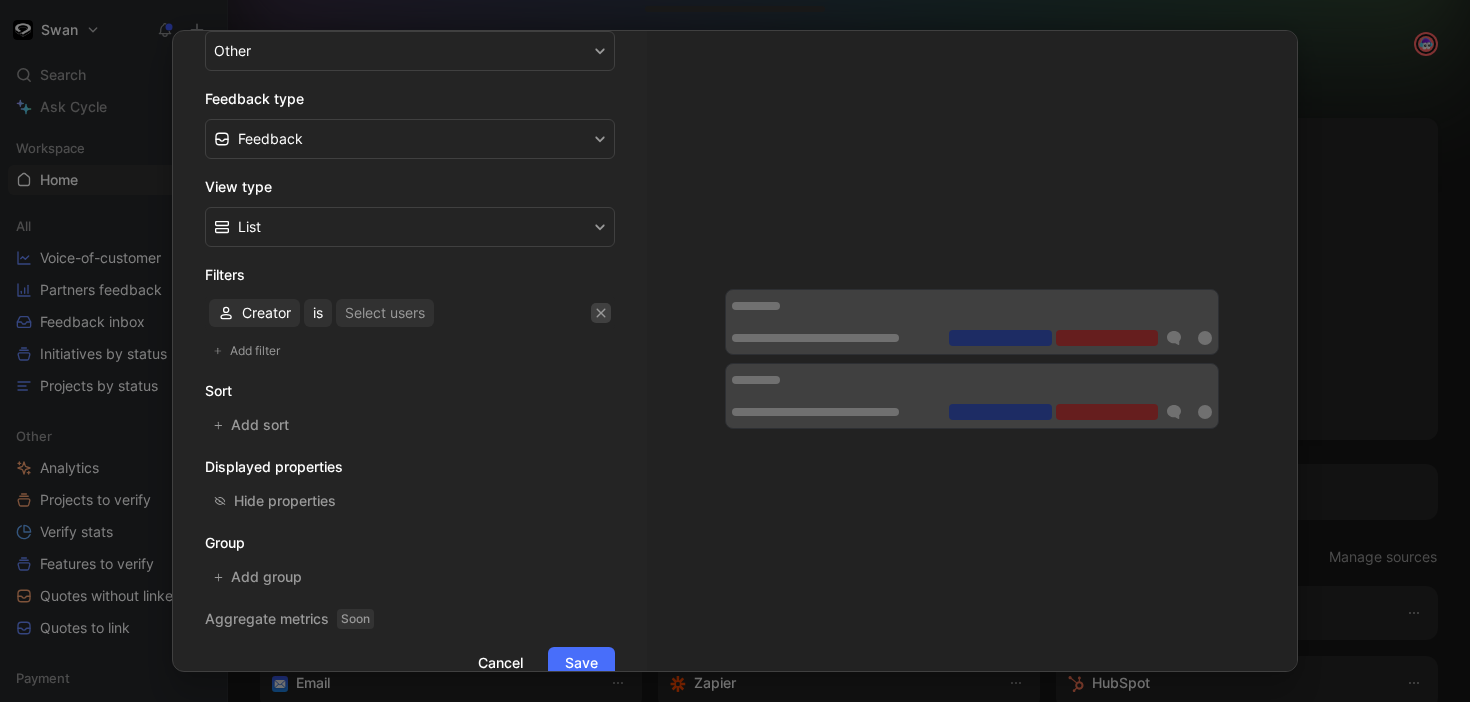 click 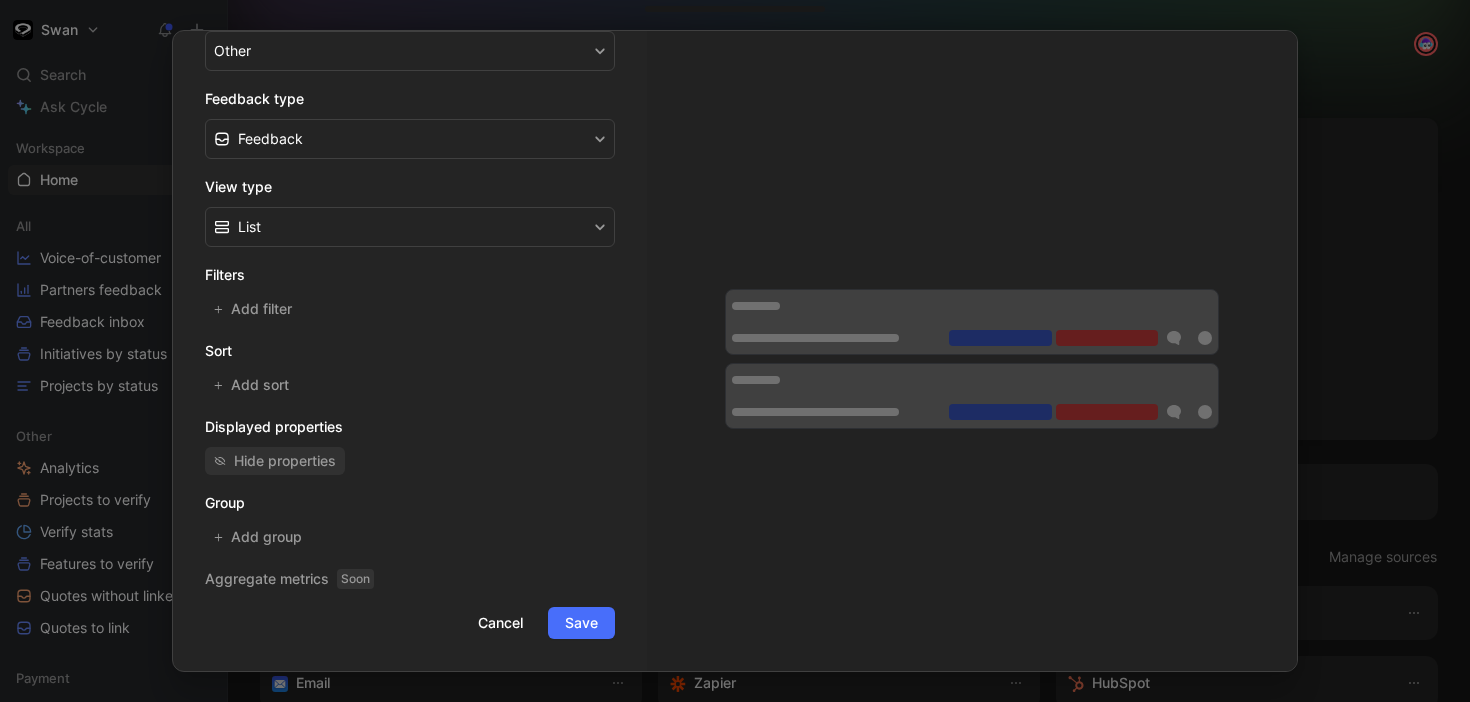 click on "Hide properties" at bounding box center [285, 461] 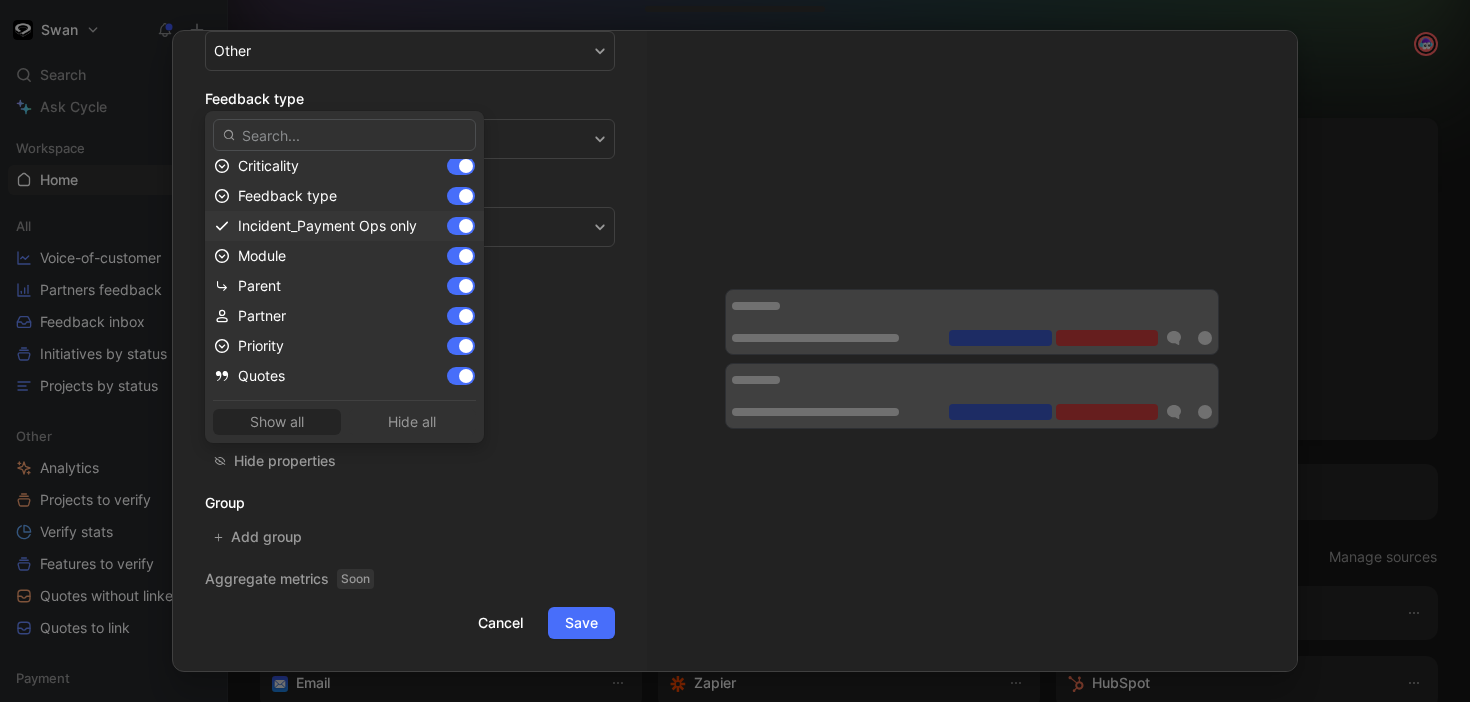 scroll, scrollTop: 0, scrollLeft: 0, axis: both 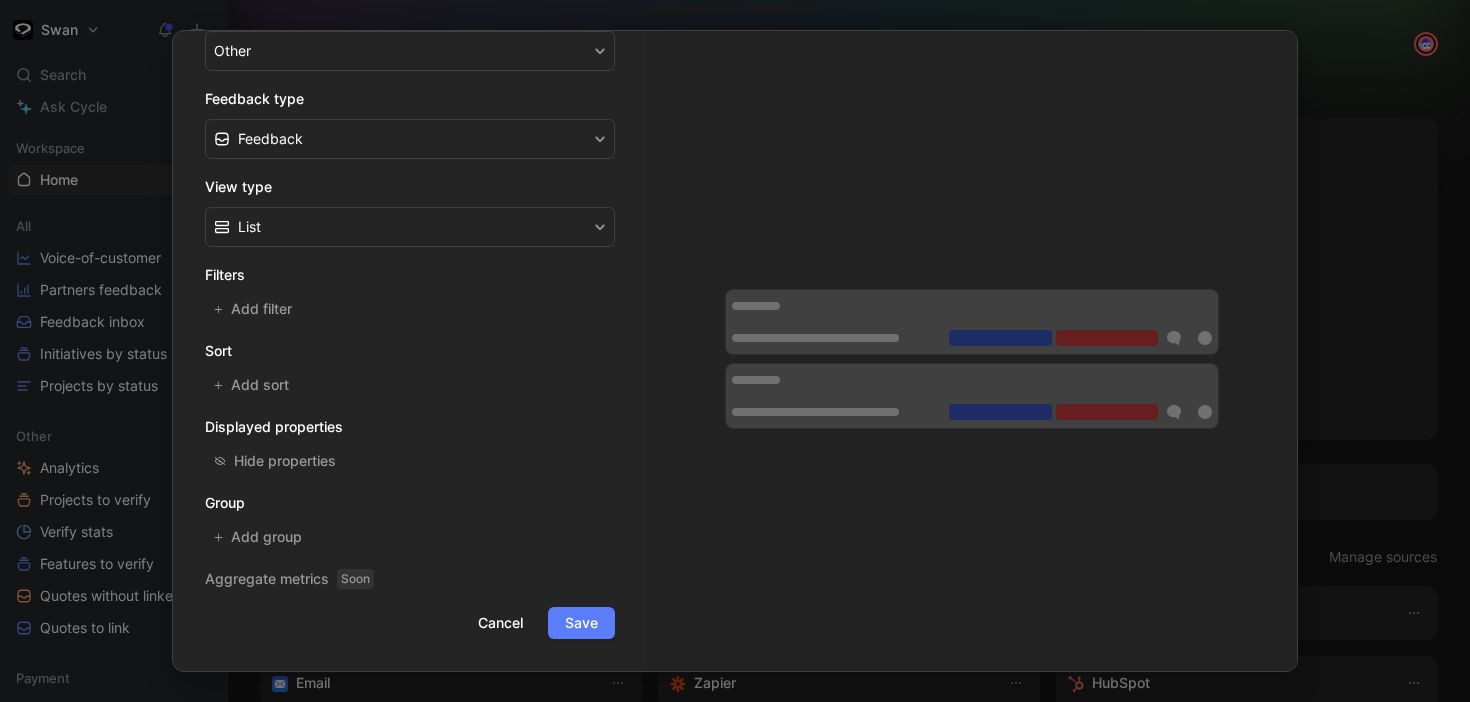 click on "Save" at bounding box center (581, 623) 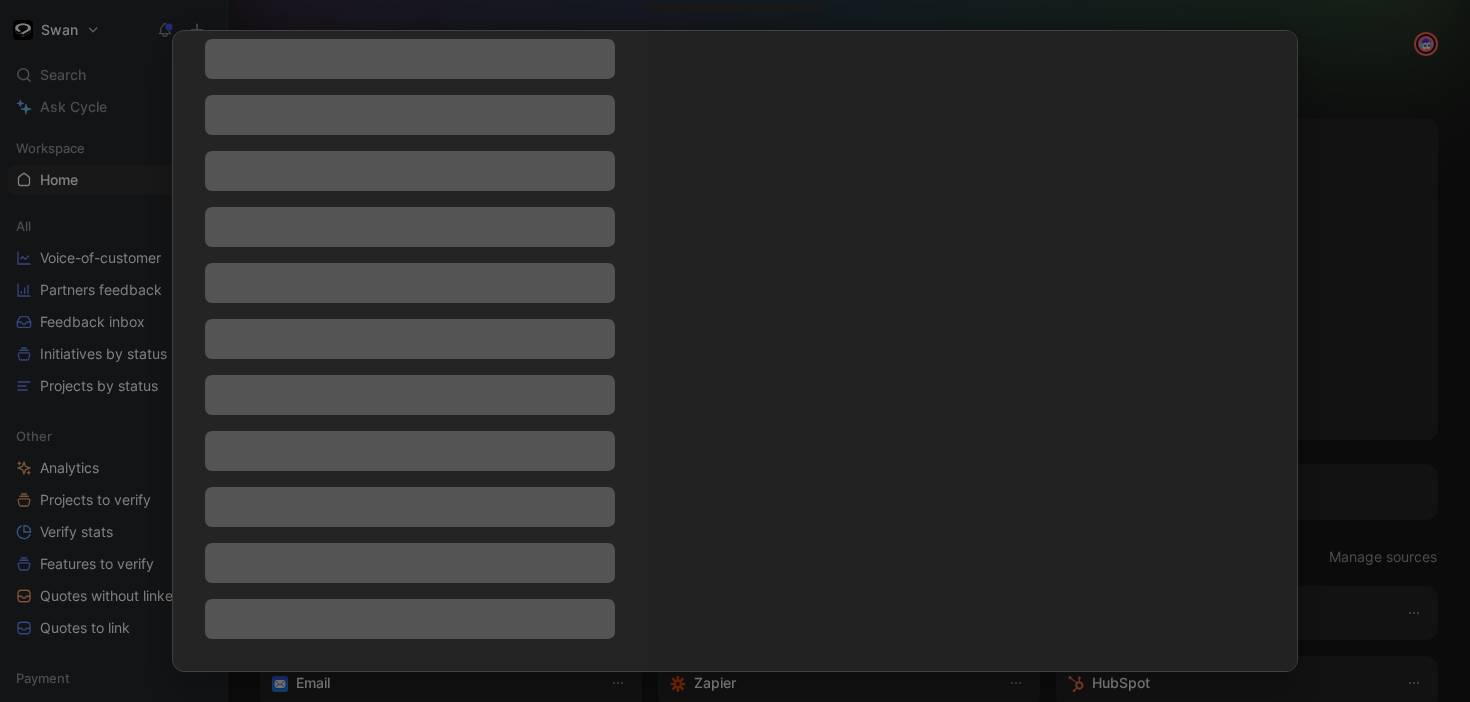 scroll, scrollTop: 184, scrollLeft: 0, axis: vertical 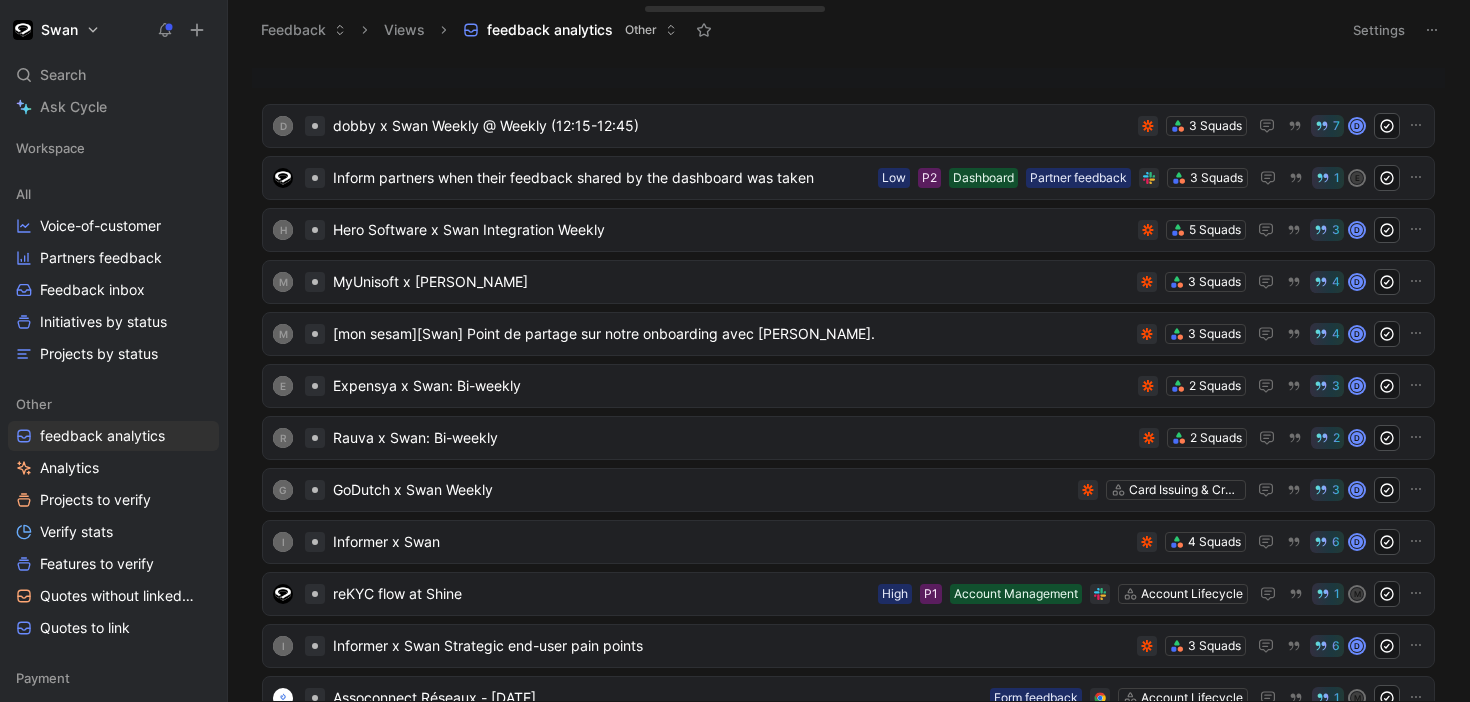 click 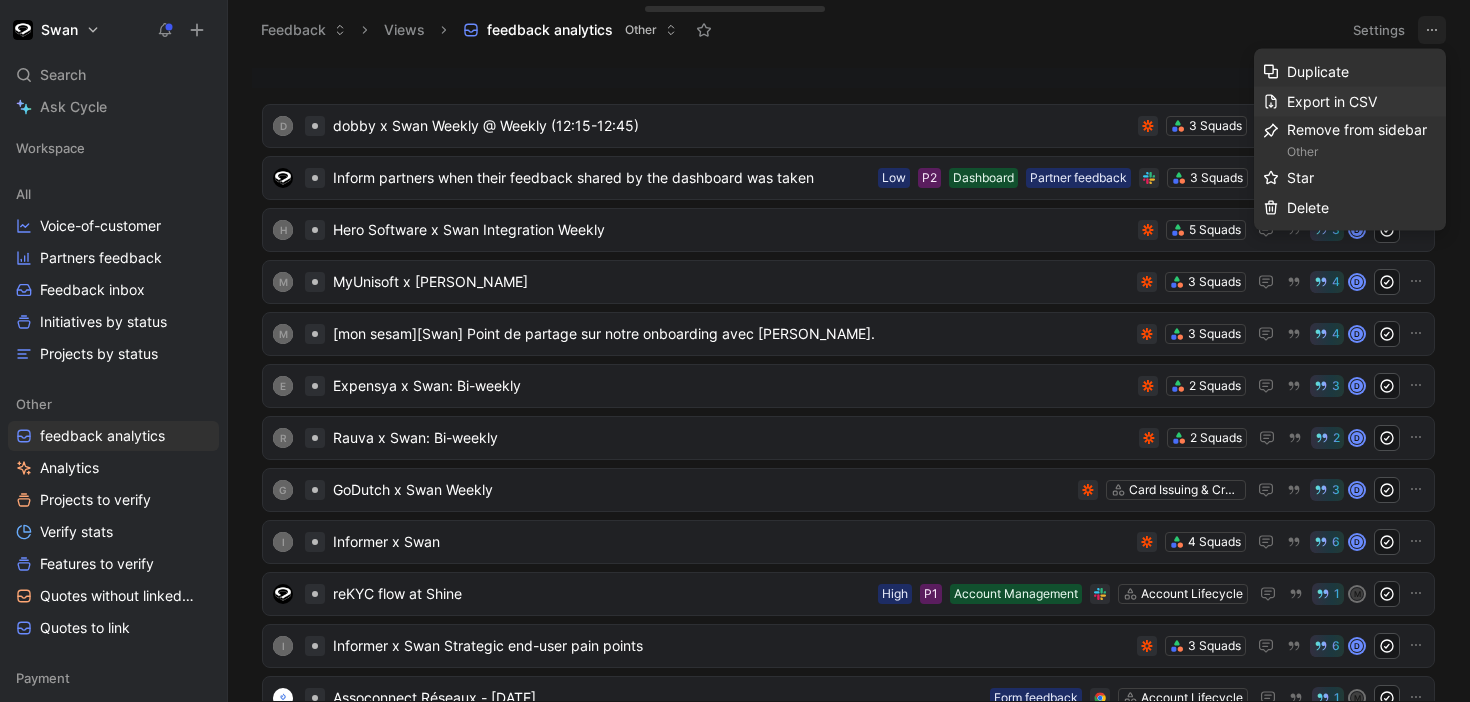 click on "Export in CSV" at bounding box center [1332, 101] 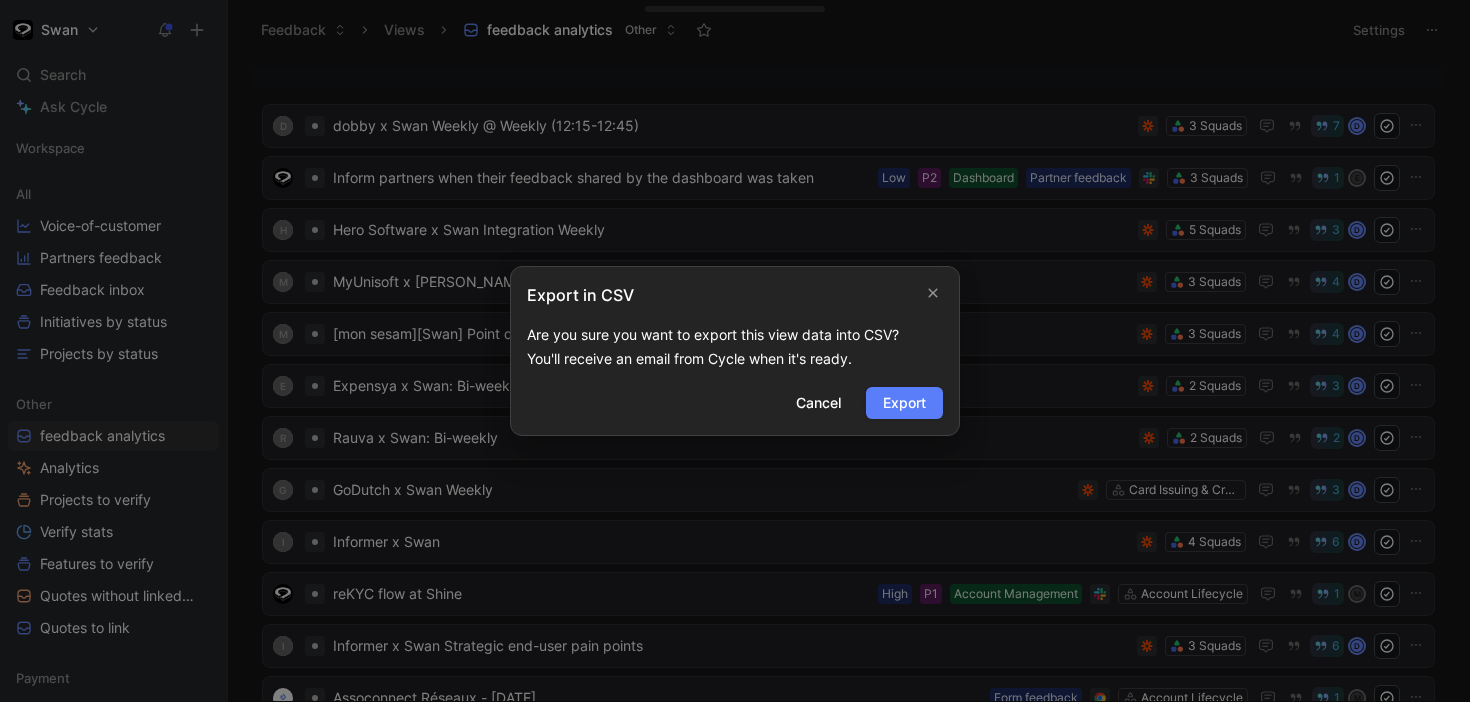 click on "Export" at bounding box center (904, 403) 